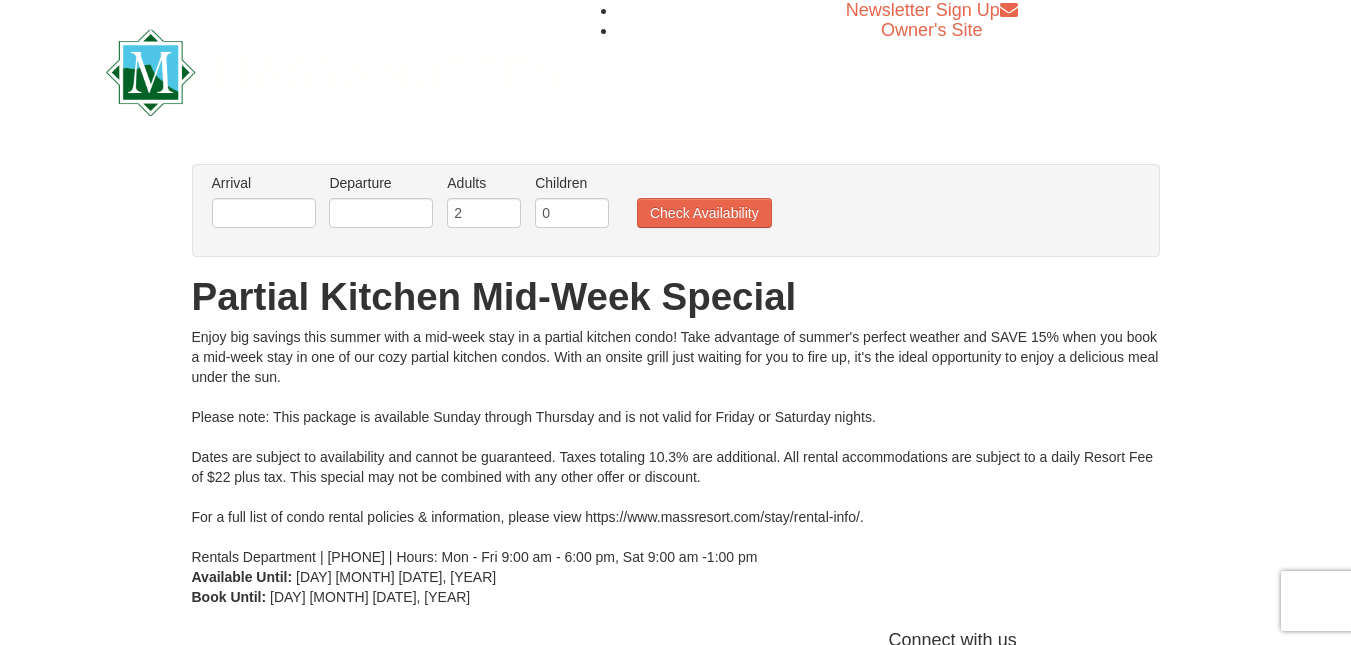 scroll, scrollTop: 0, scrollLeft: 0, axis: both 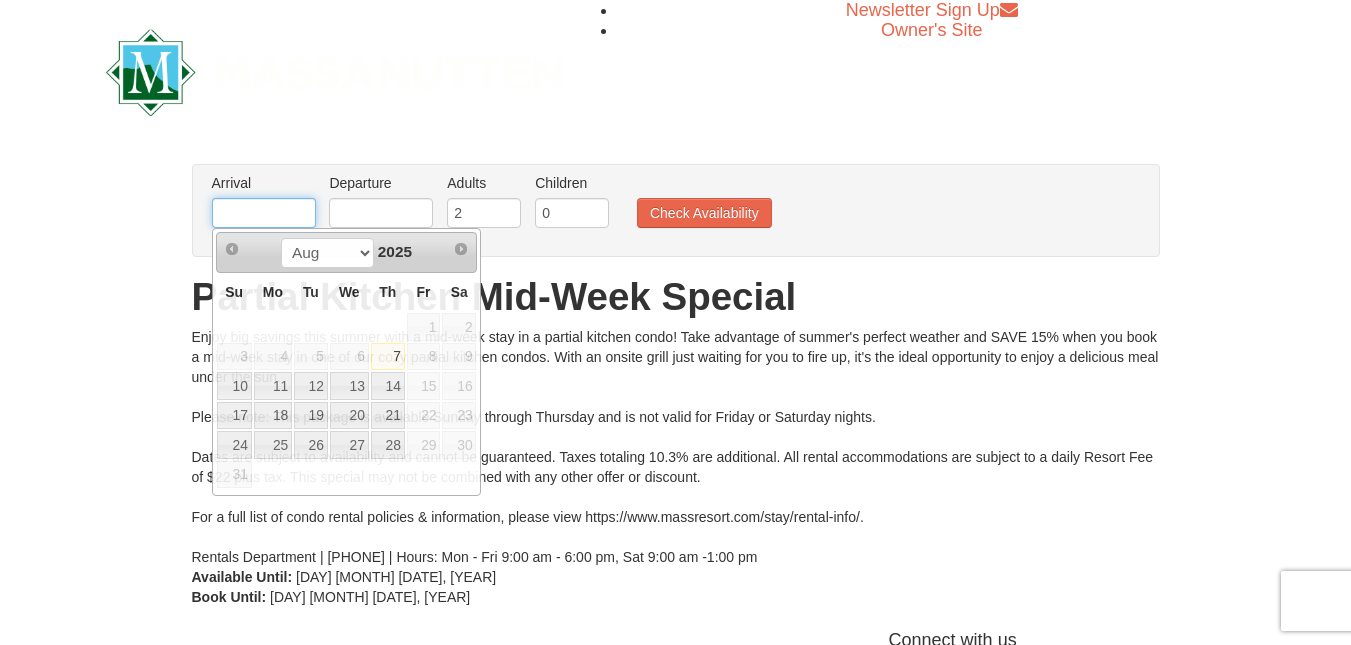 click at bounding box center [264, 213] 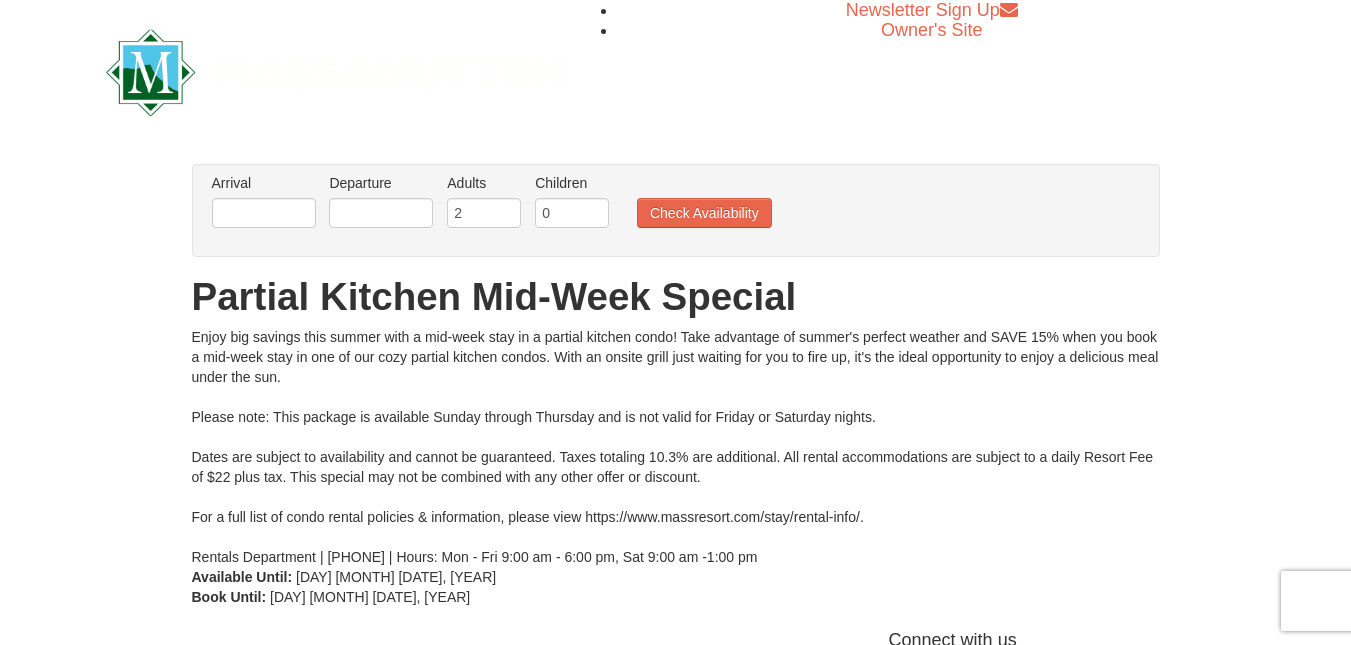 click on "Enjoy big savings this summer with a mid-week stay in a partial kitchen condo! Take advantage of summer's perfect weather and SAVE 15% when you book a mid-week stay in one of our cozy partial kitchen condos. With an onsite grill just waiting for you to fire up, it's the ideal opportunity to enjoy a delicious meal under the sun. Please note: This package is available Sunday through Thursday and is not valid for Friday or Saturday nights. Dates are subject to availability and cannot be guaranteed. Taxes totaling 10.3% are additional. All rental accommodations are subject to a daily Resort Fee of $22 plus tax. This special may not be combined with any other offer or discount.   For a full list of condo rental policies & information, please view https://www.massresort.com/stay/rental-info/. Rentals Department | 540.289.4952 | Hours: Mon - Fri 9:00 am - 6:00 pm, Sat 9:00 am -1:00 pm" at bounding box center (676, 447) 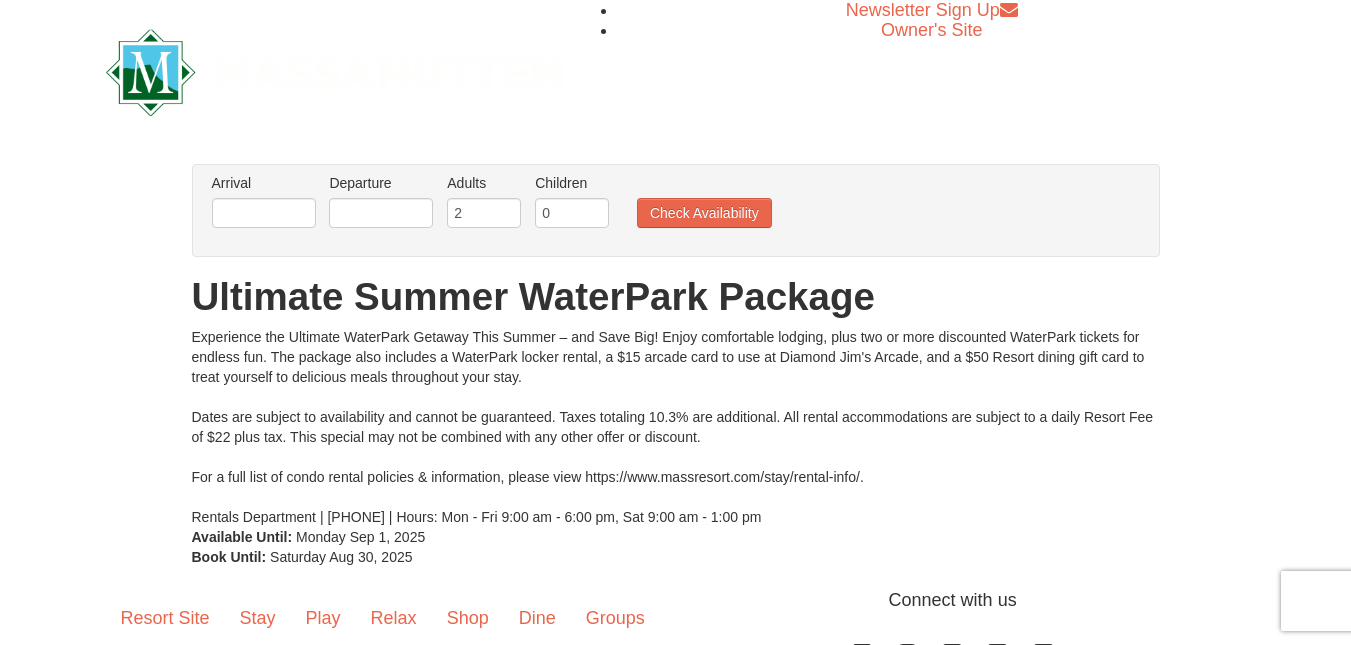scroll, scrollTop: 0, scrollLeft: 0, axis: both 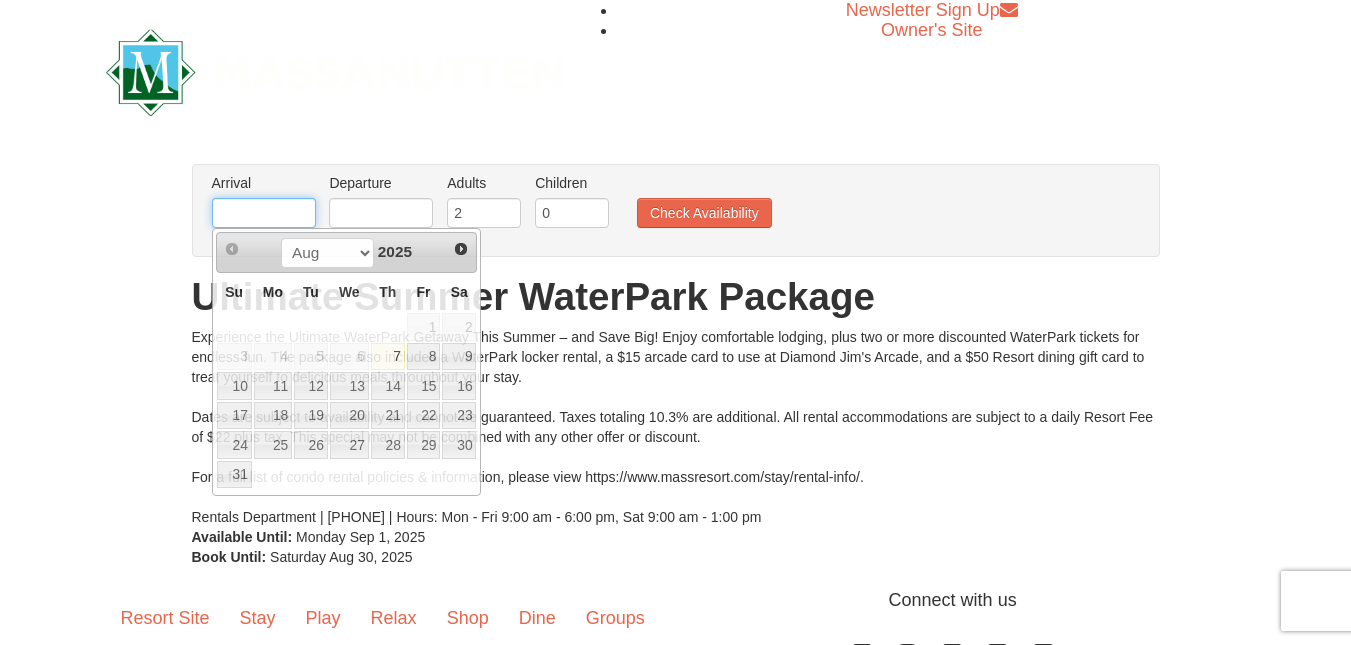 click at bounding box center (264, 213) 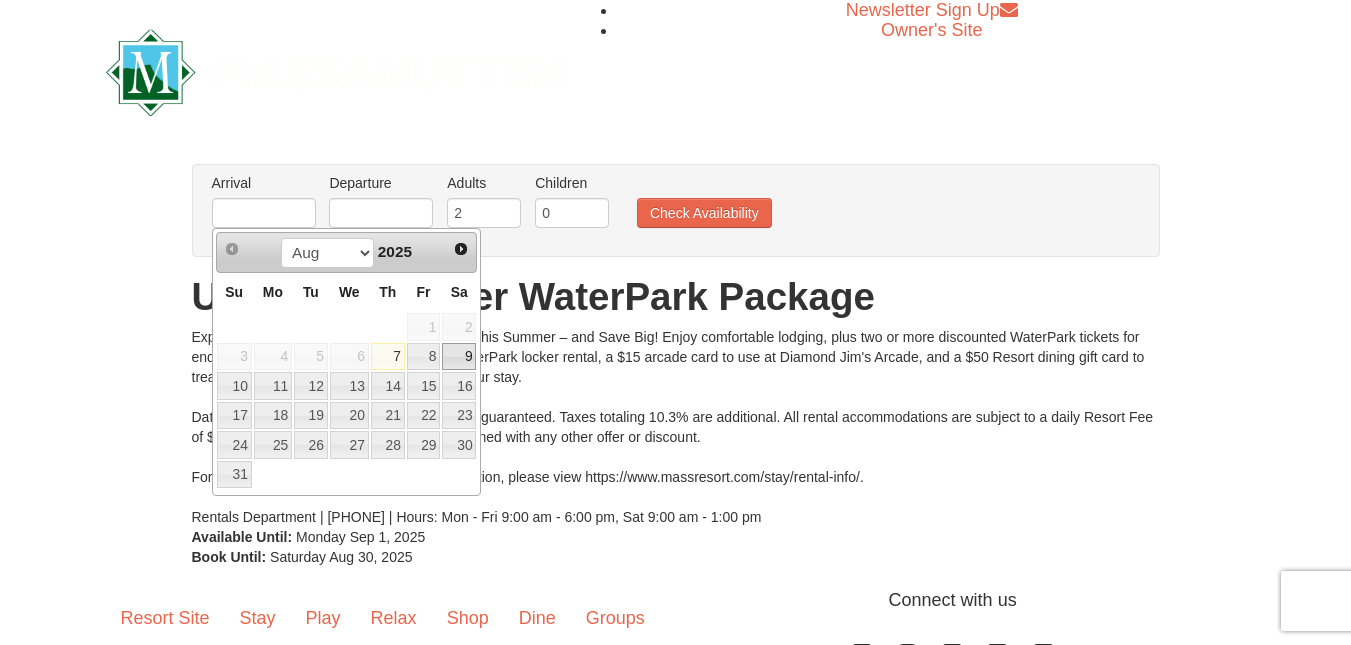 click on "9" at bounding box center [459, 357] 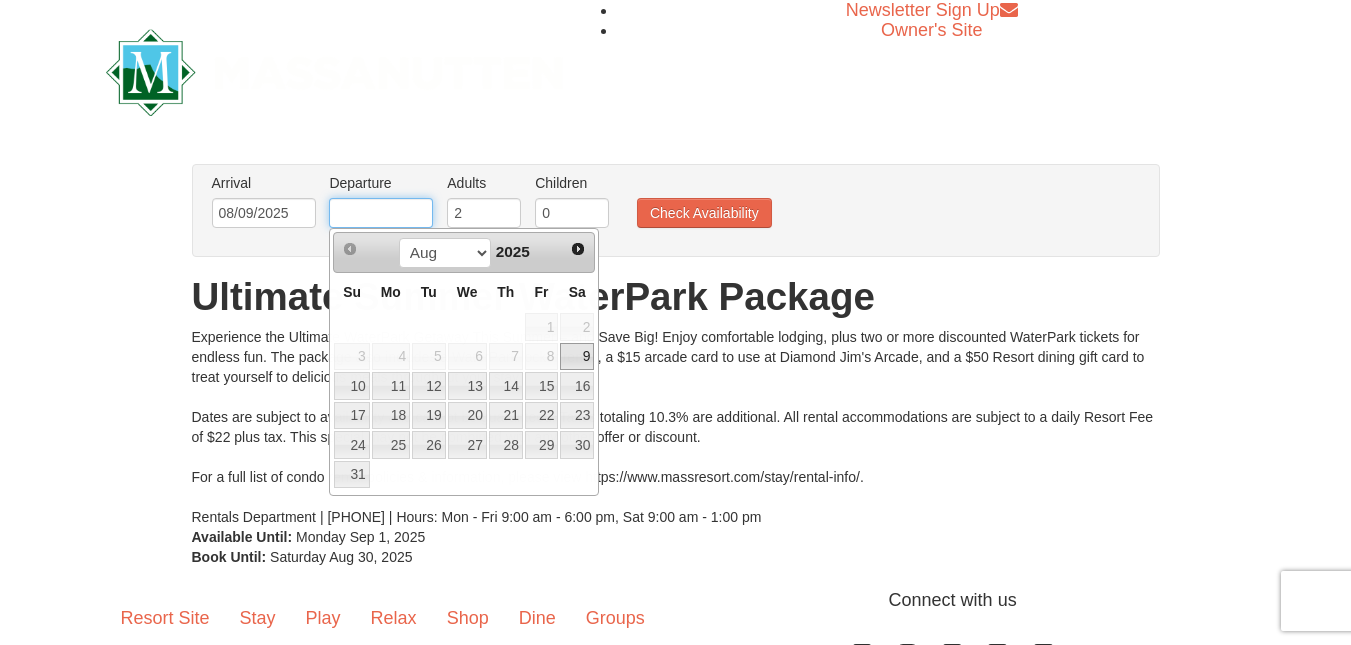 click at bounding box center [381, 213] 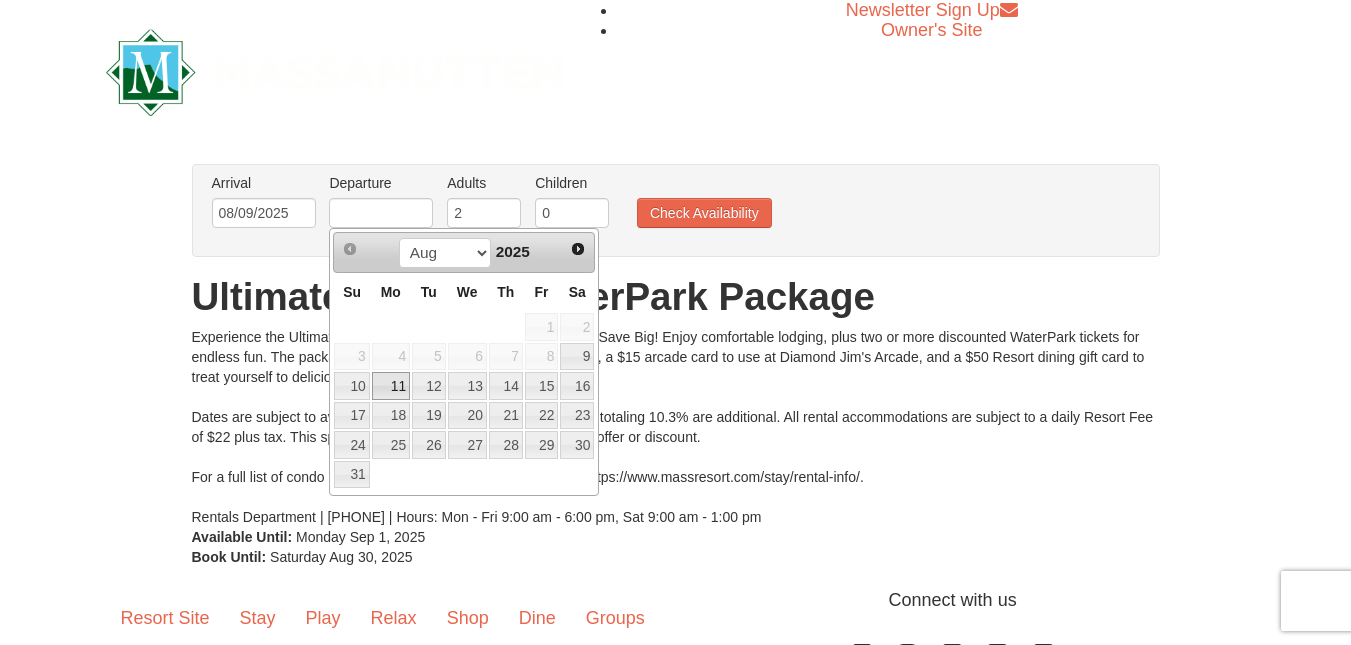 click on "11" at bounding box center (391, 386) 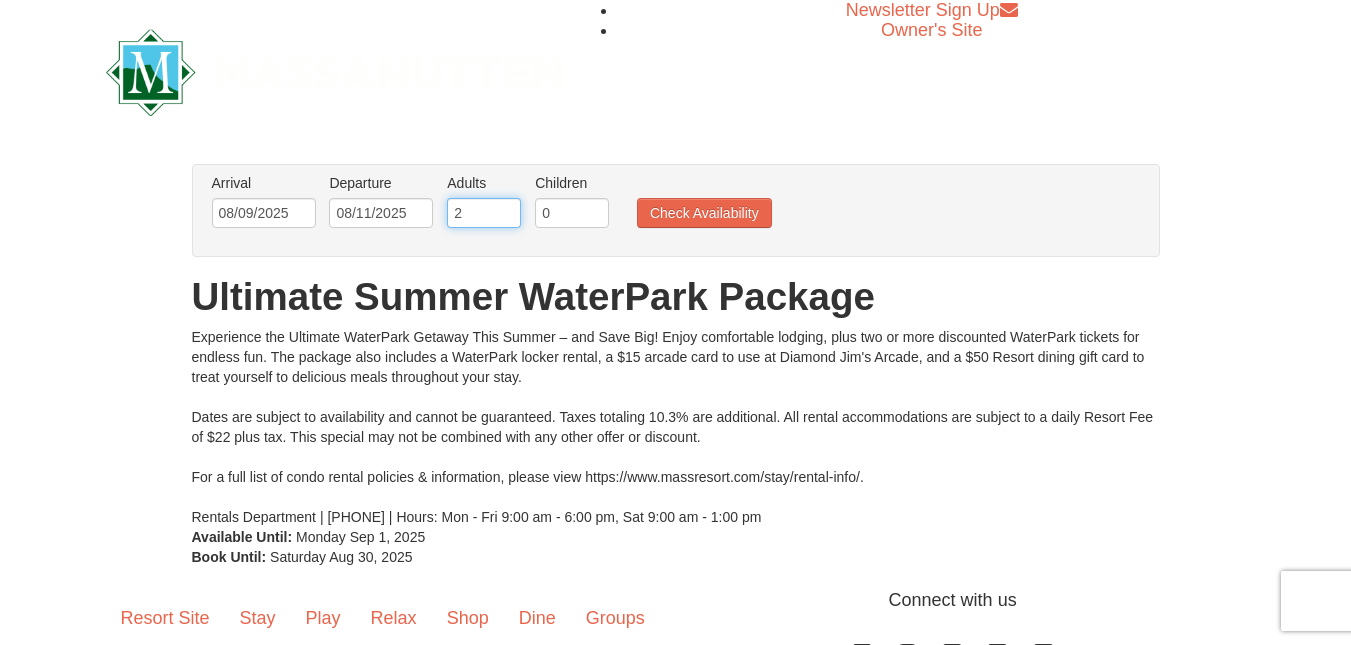 click on "2" at bounding box center (484, 213) 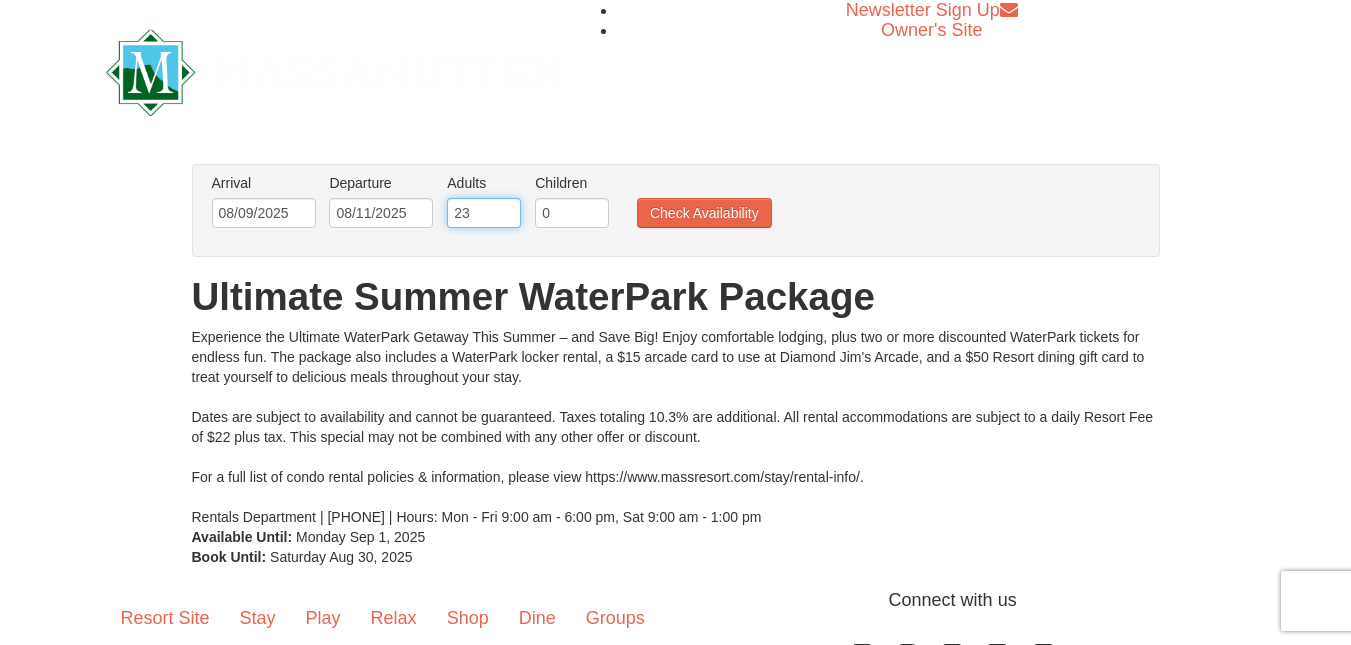 type on "2" 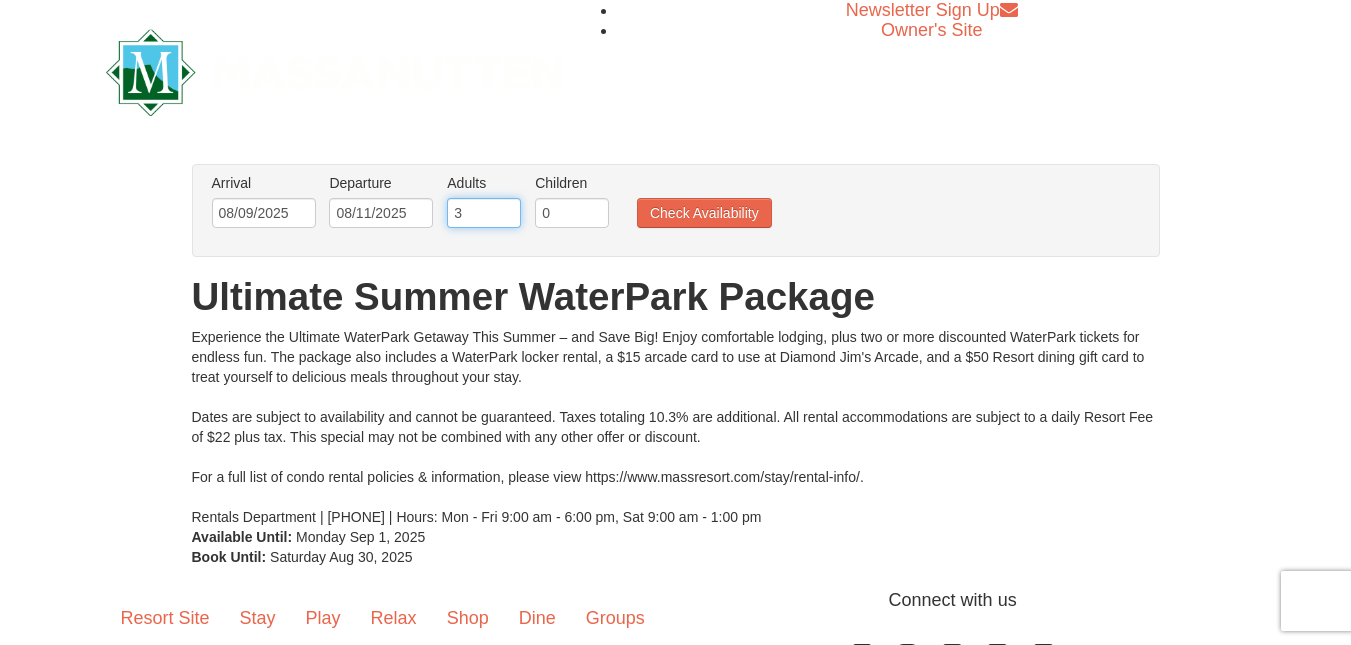 type on "3" 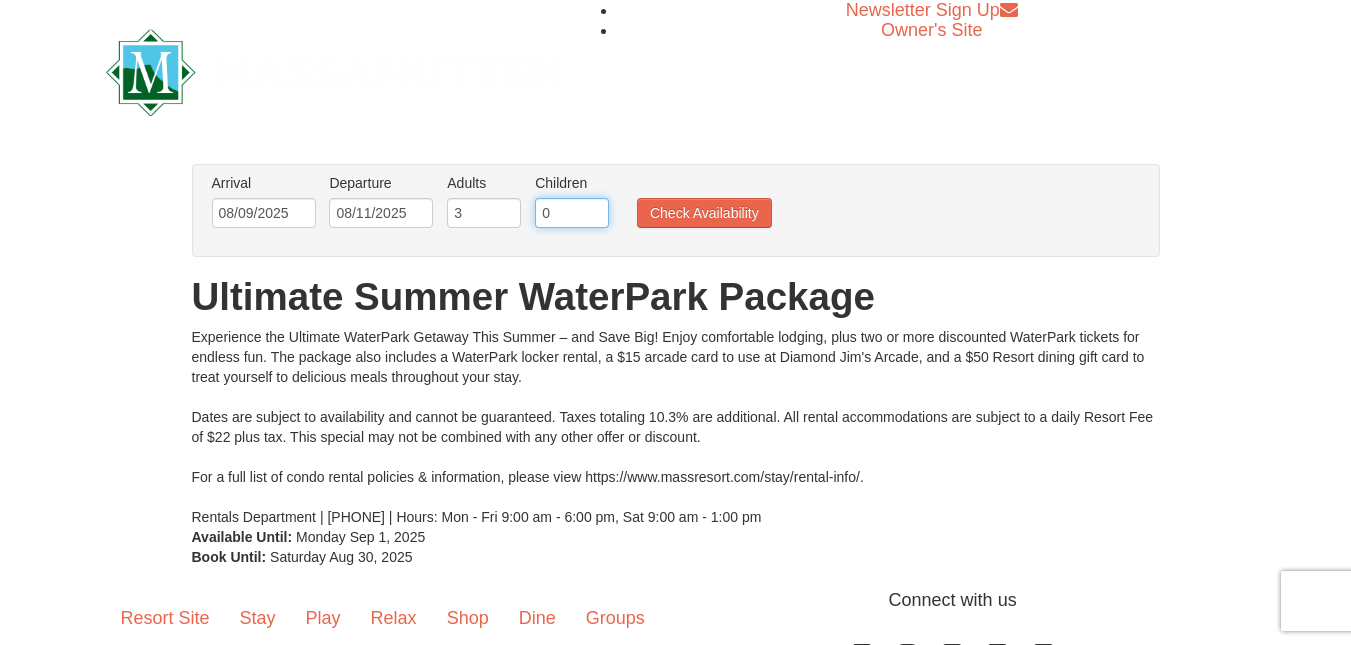 click on "0" at bounding box center [572, 213] 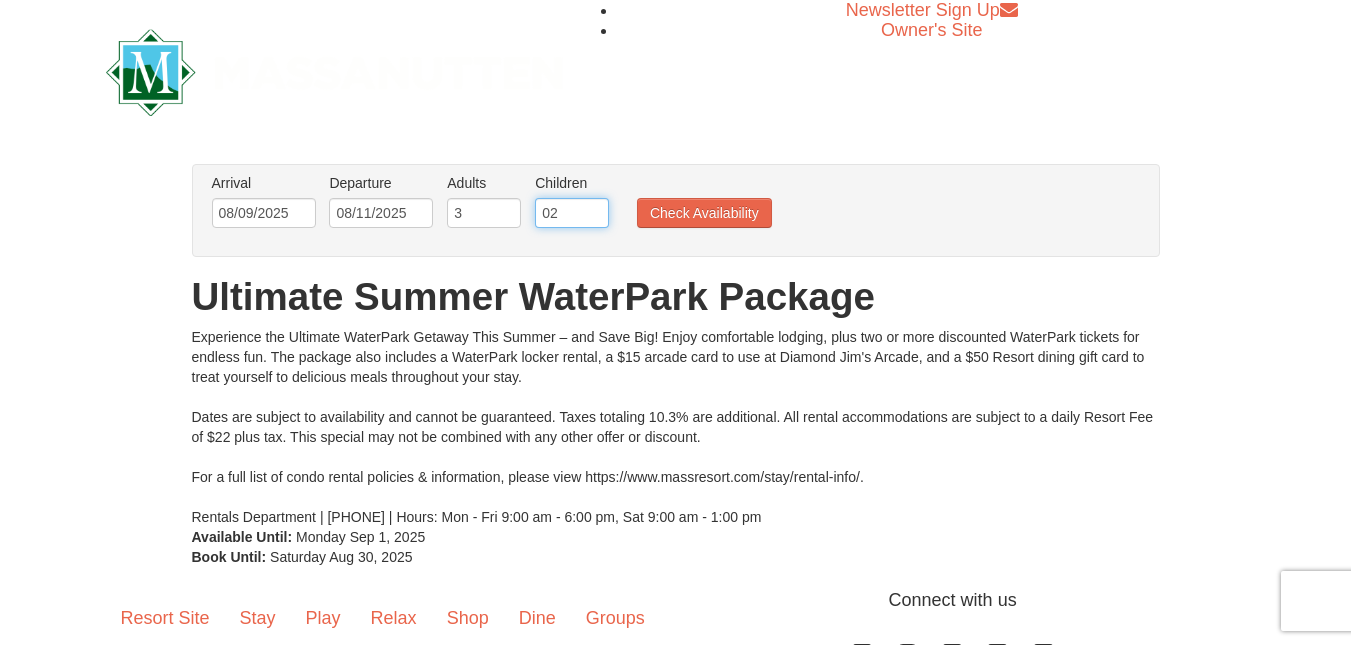 type on "0" 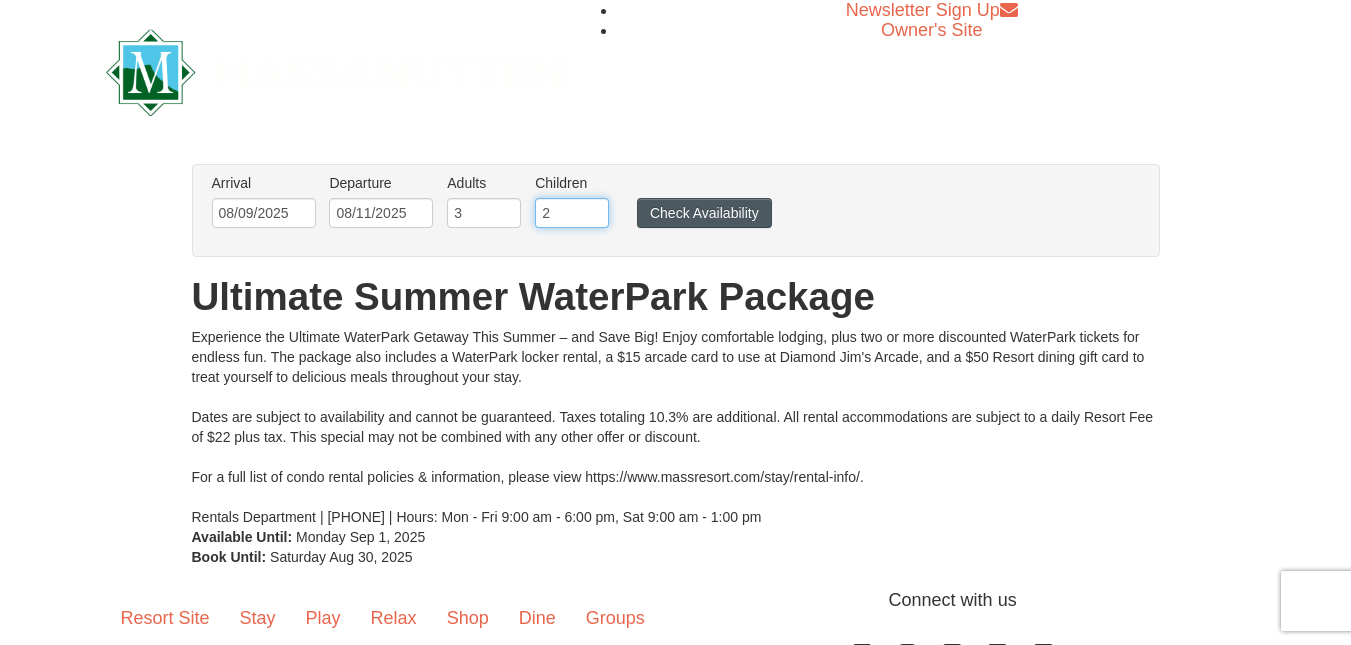 type on "2" 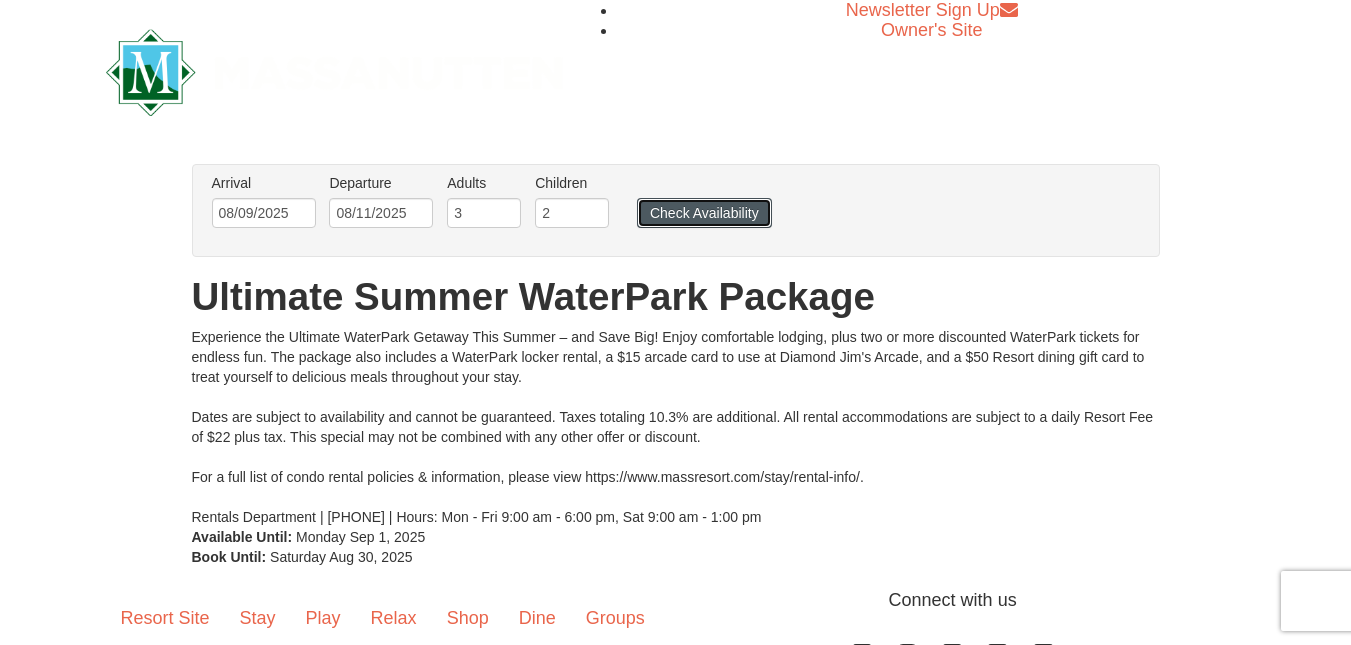 click on "Check Availability" at bounding box center (704, 213) 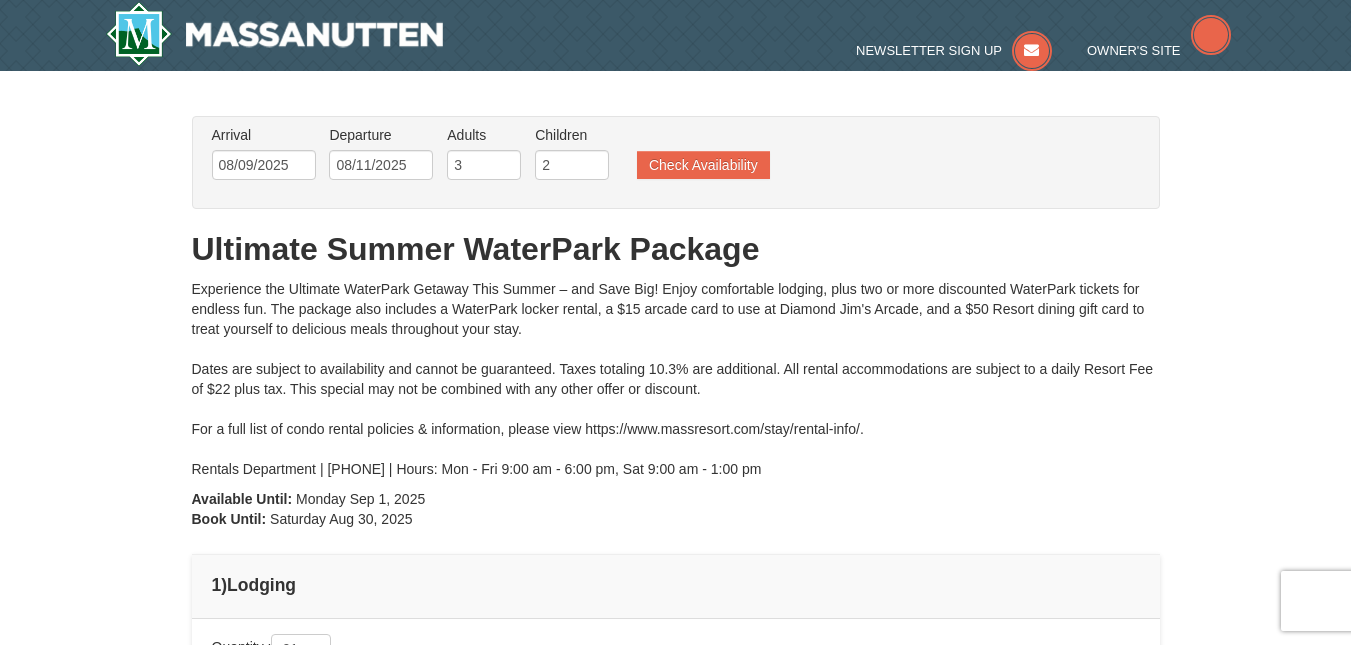type on "08/09/2025" 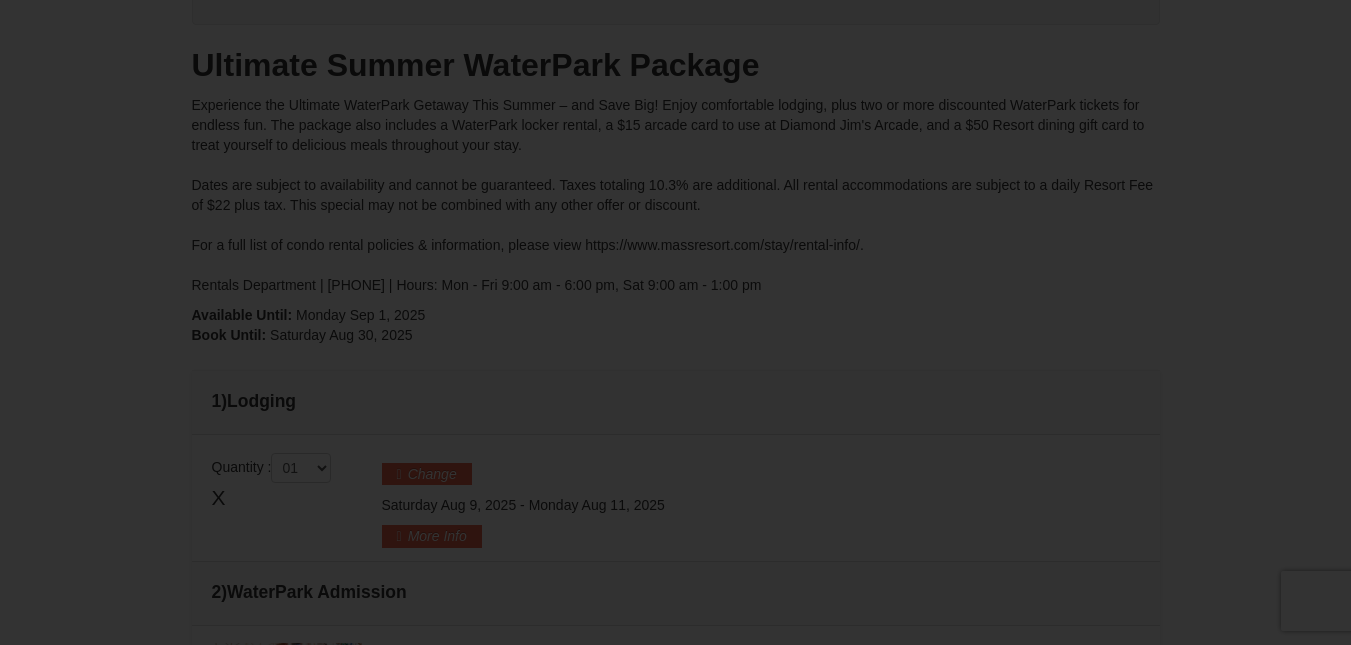 scroll, scrollTop: 263, scrollLeft: 0, axis: vertical 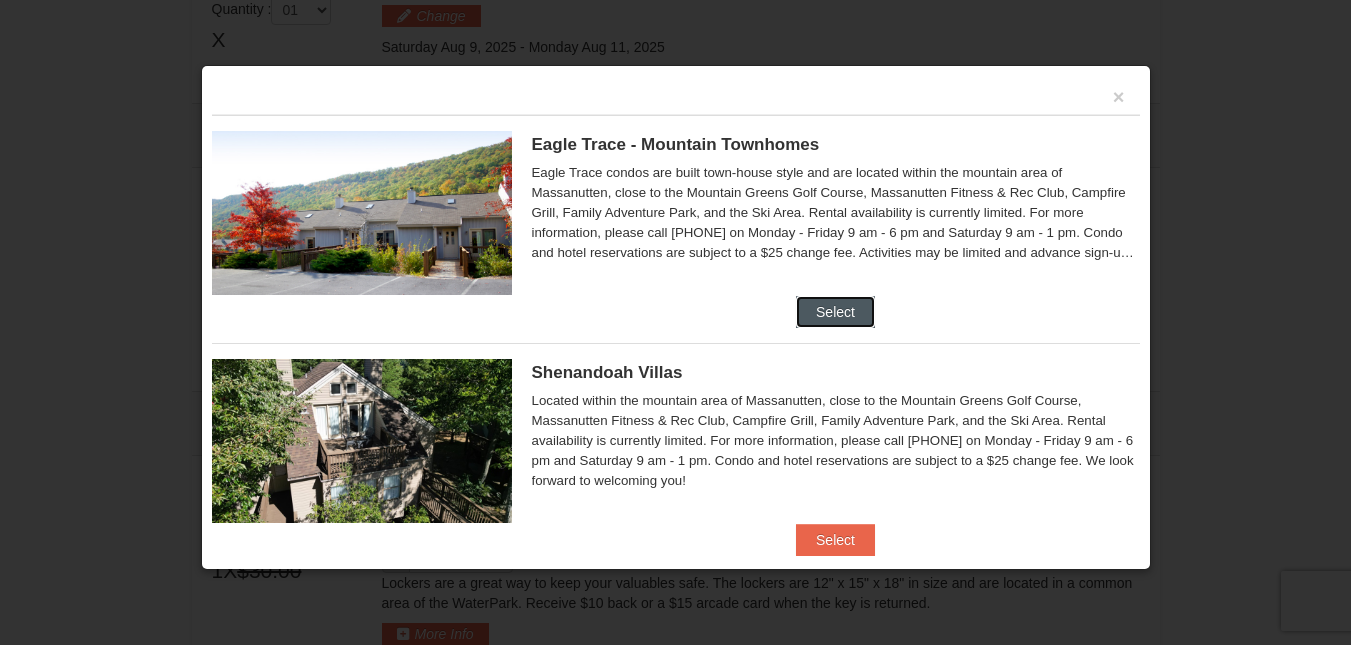 click on "Select" at bounding box center [835, 312] 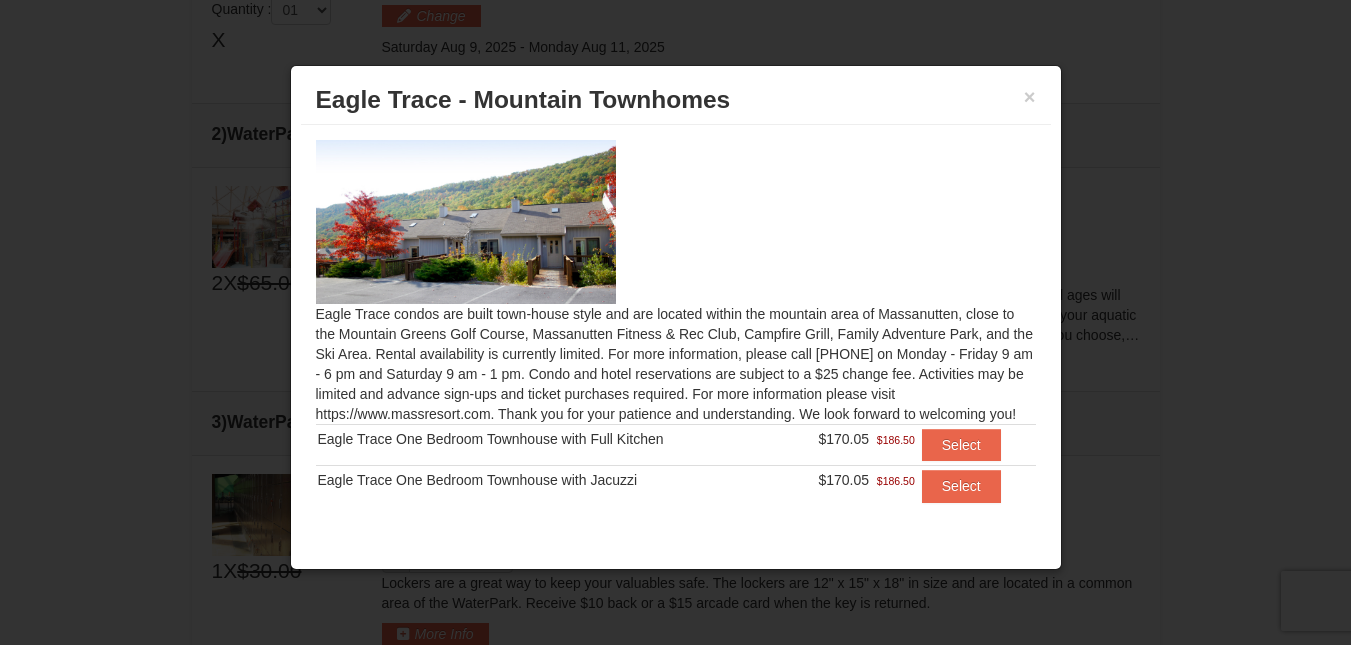 drag, startPoint x: 1051, startPoint y: 251, endPoint x: 1054, endPoint y: 303, distance: 52.086468 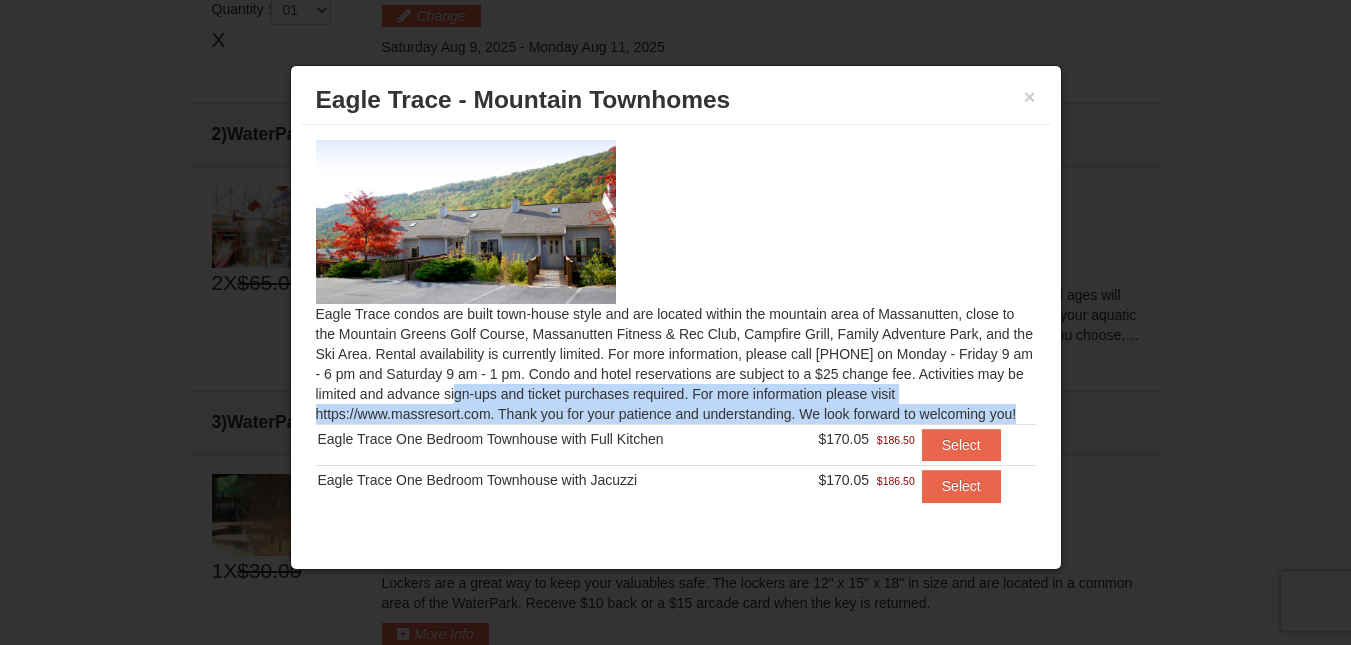 drag, startPoint x: 1034, startPoint y: 375, endPoint x: 1038, endPoint y: 480, distance: 105.076164 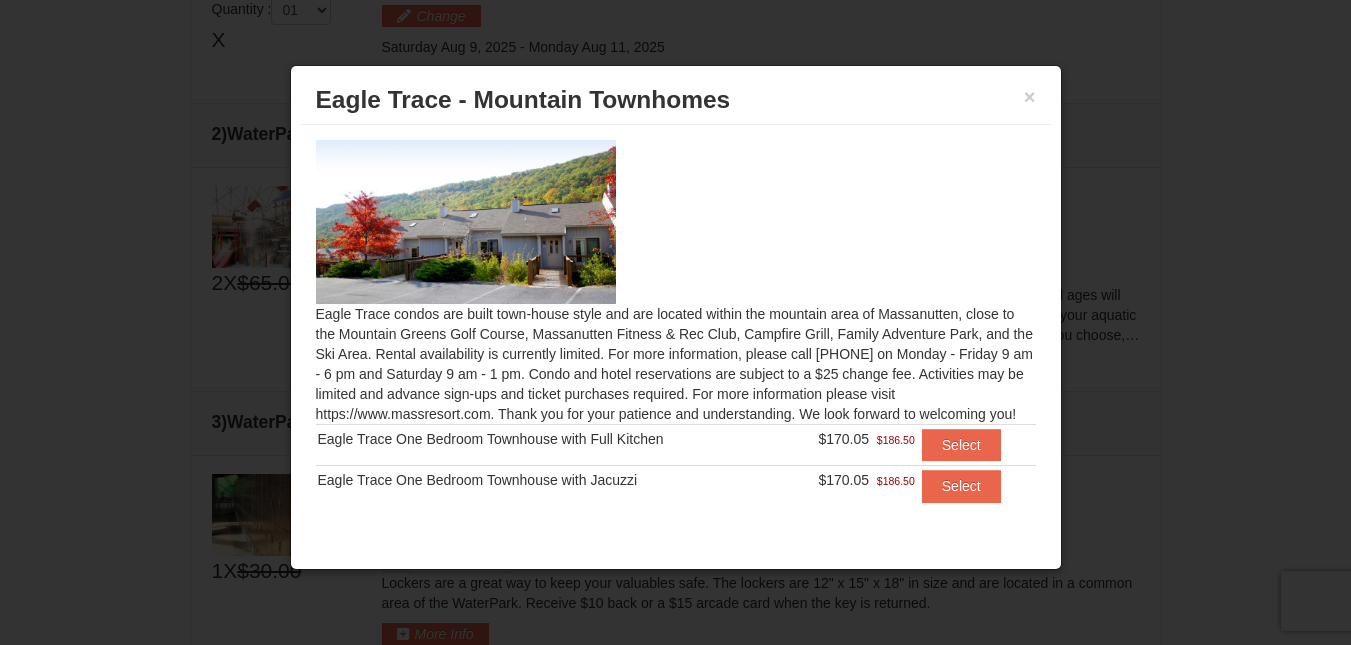drag, startPoint x: 1038, startPoint y: 480, endPoint x: 1182, endPoint y: 503, distance: 145.82524 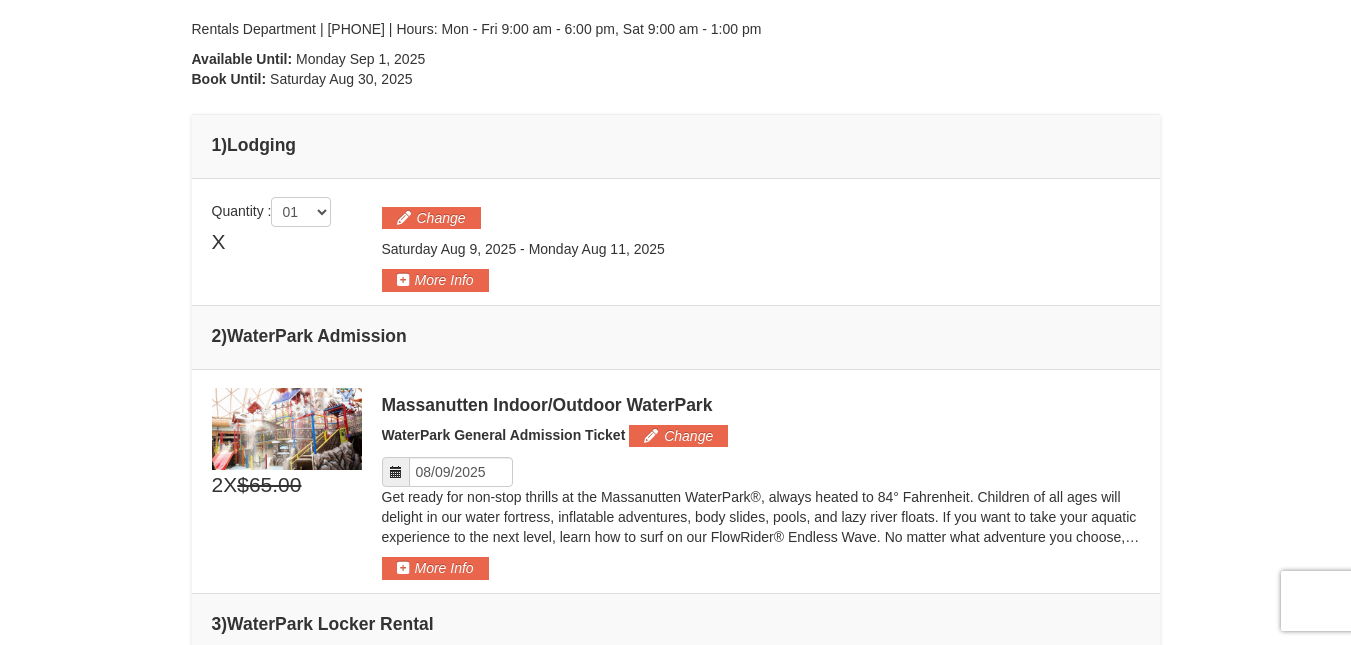 scroll, scrollTop: 441, scrollLeft: 0, axis: vertical 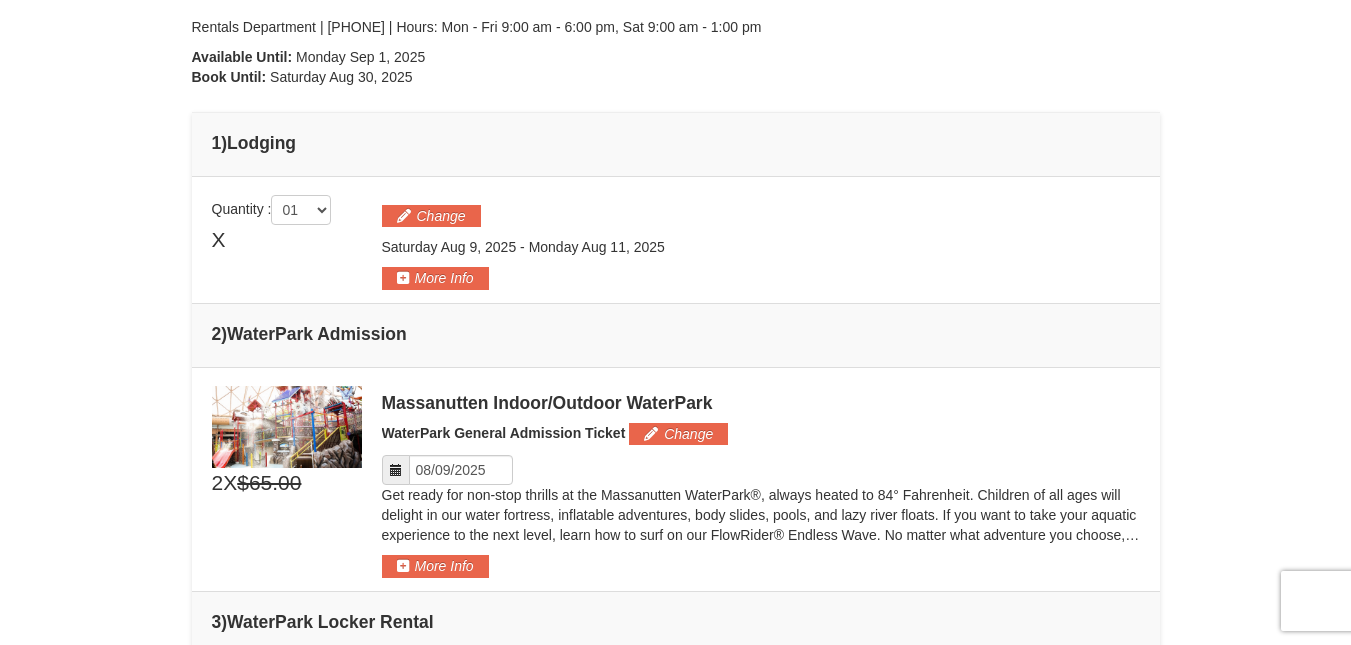 click on "X" at bounding box center (287, 240) 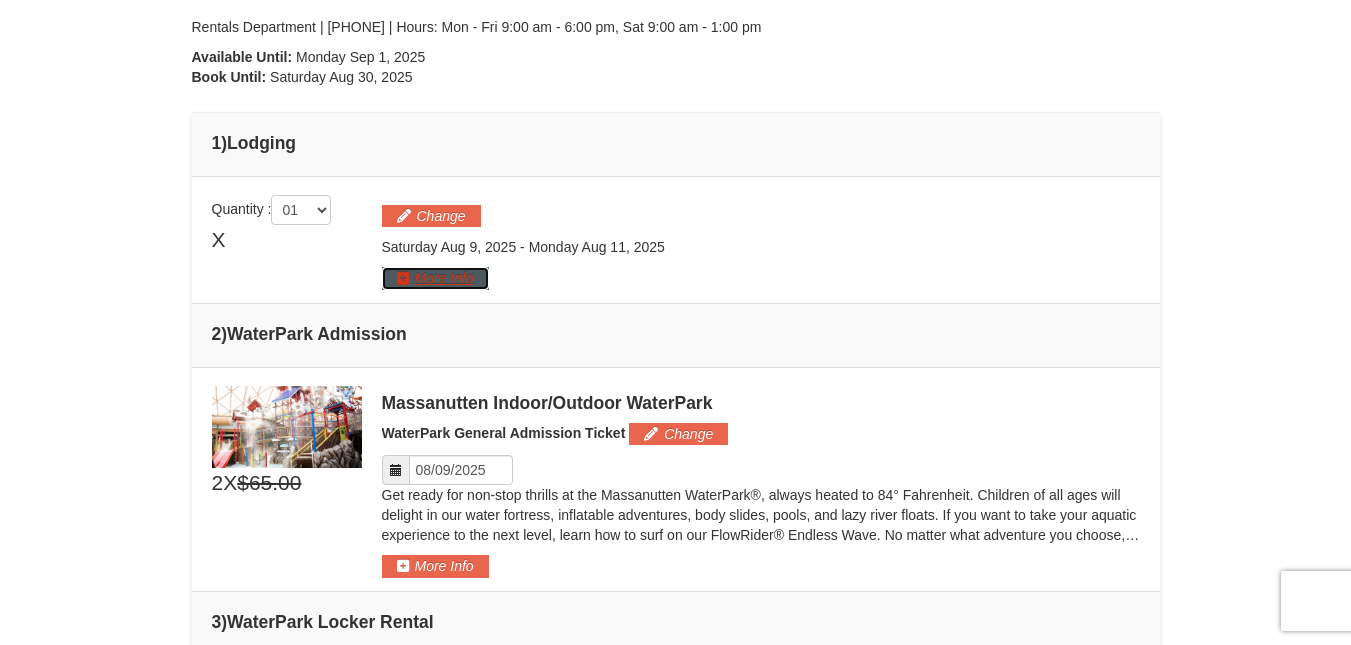 click on "More Info" at bounding box center (435, 278) 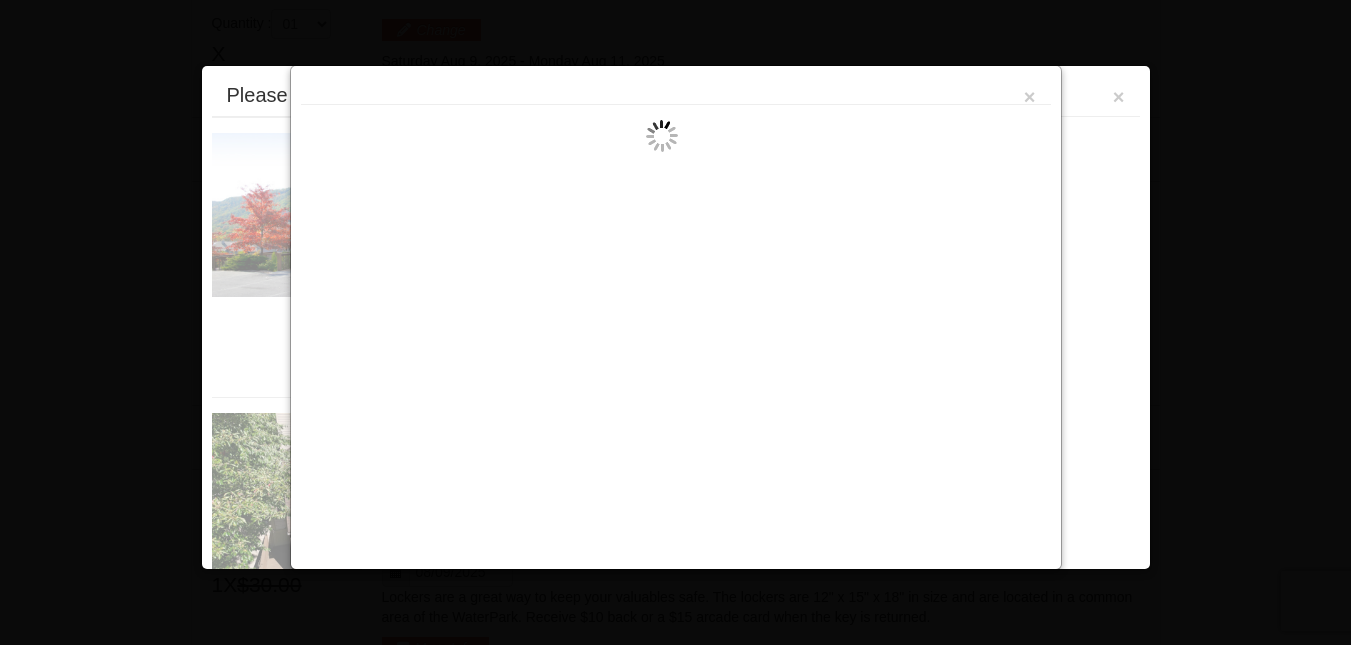 scroll, scrollTop: 636, scrollLeft: 0, axis: vertical 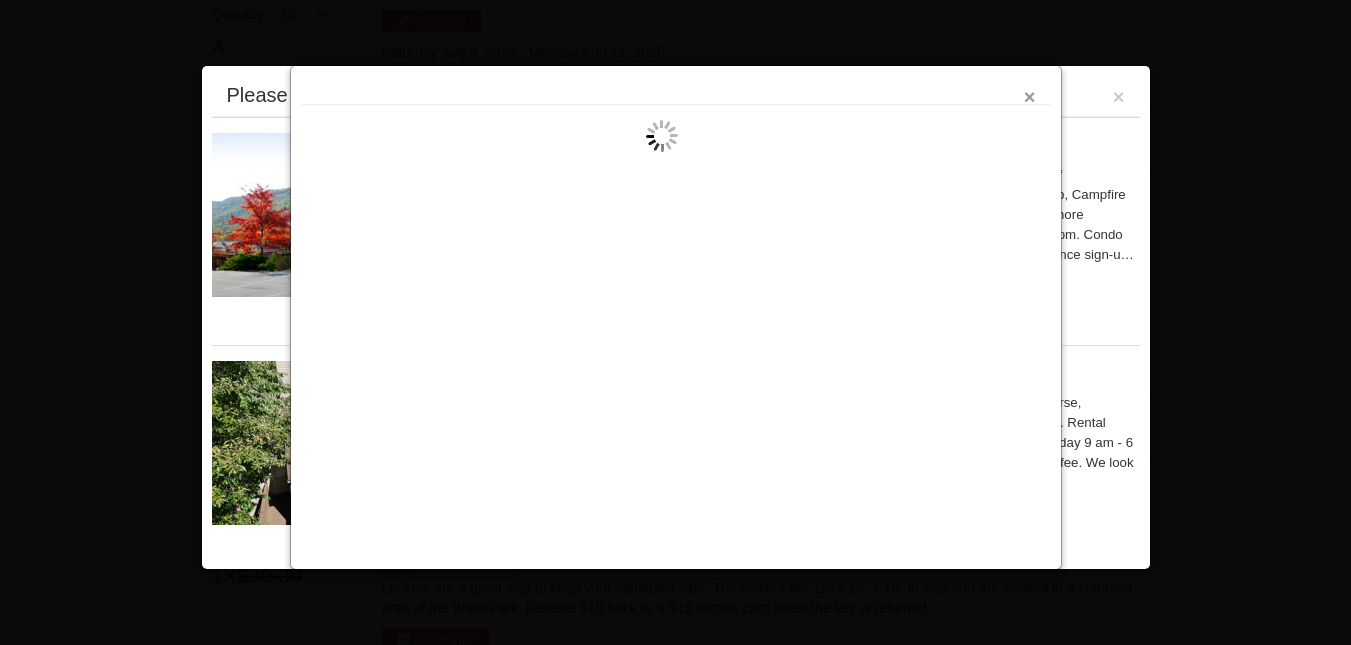click on "×" at bounding box center [1030, 97] 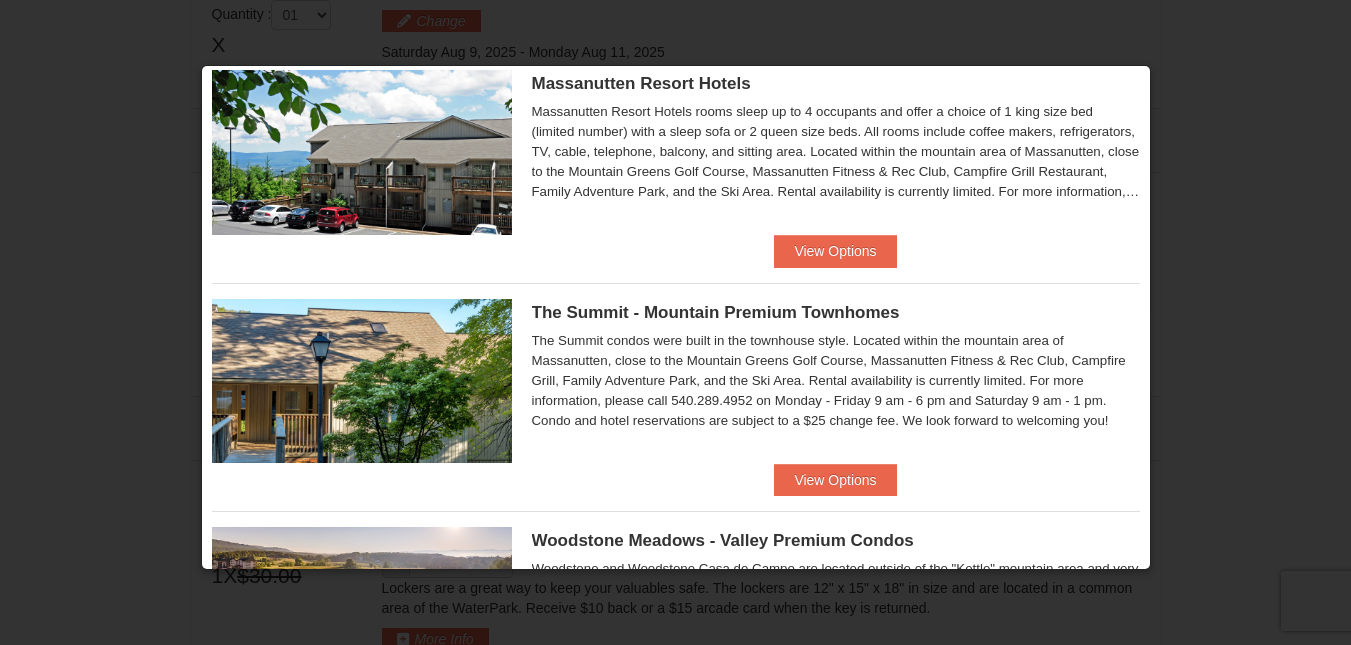 scroll, scrollTop: 541, scrollLeft: 0, axis: vertical 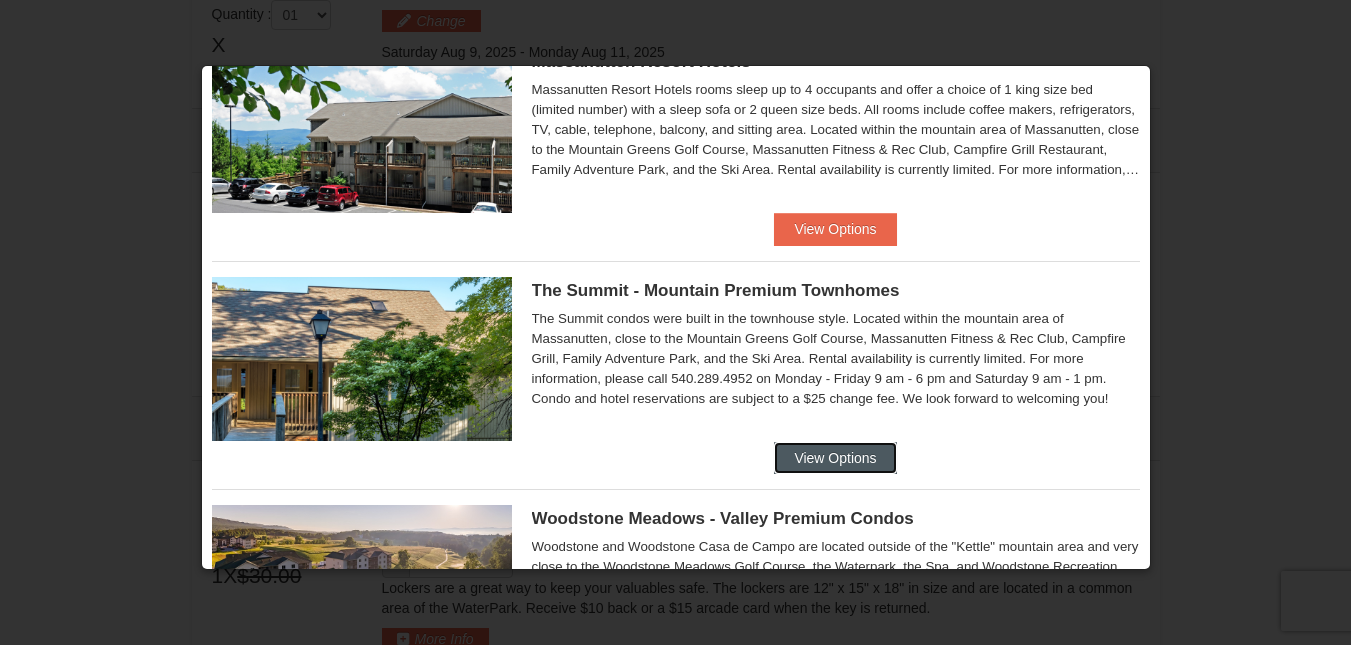 click on "View Options" at bounding box center (835, 458) 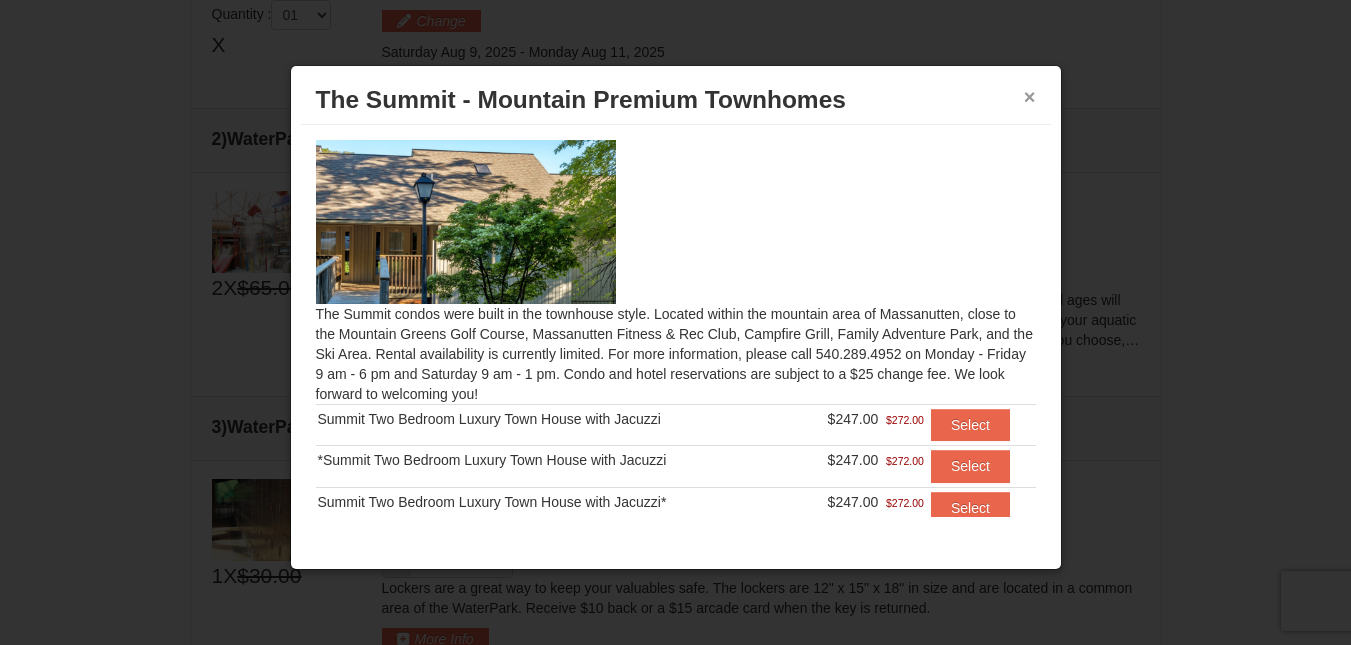click on "×" at bounding box center (1030, 97) 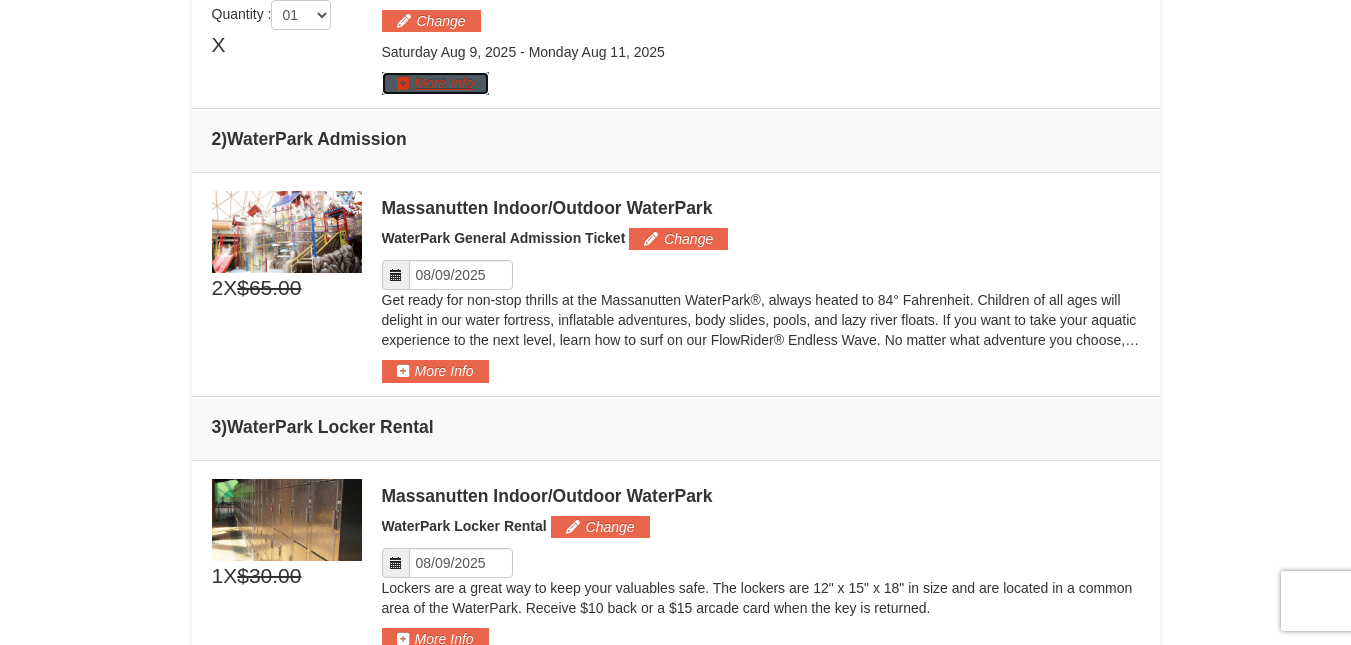 click on "More Info" at bounding box center (435, 83) 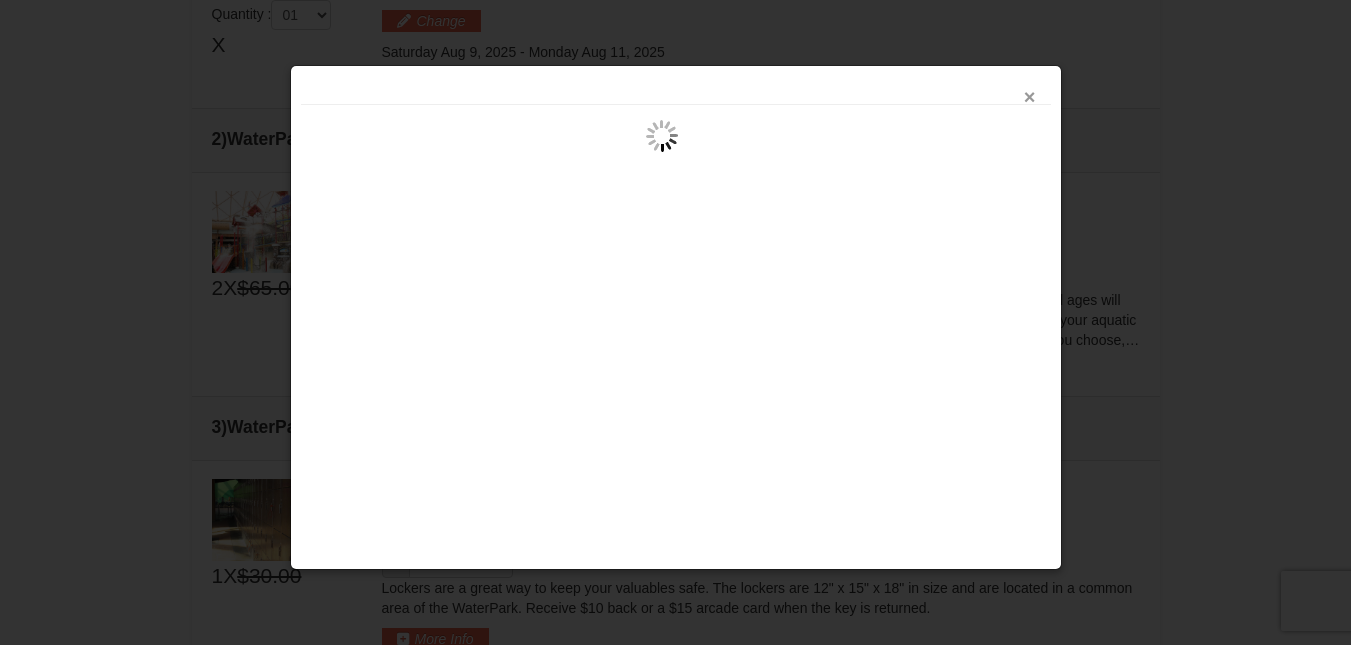 click on "×" at bounding box center (1030, 97) 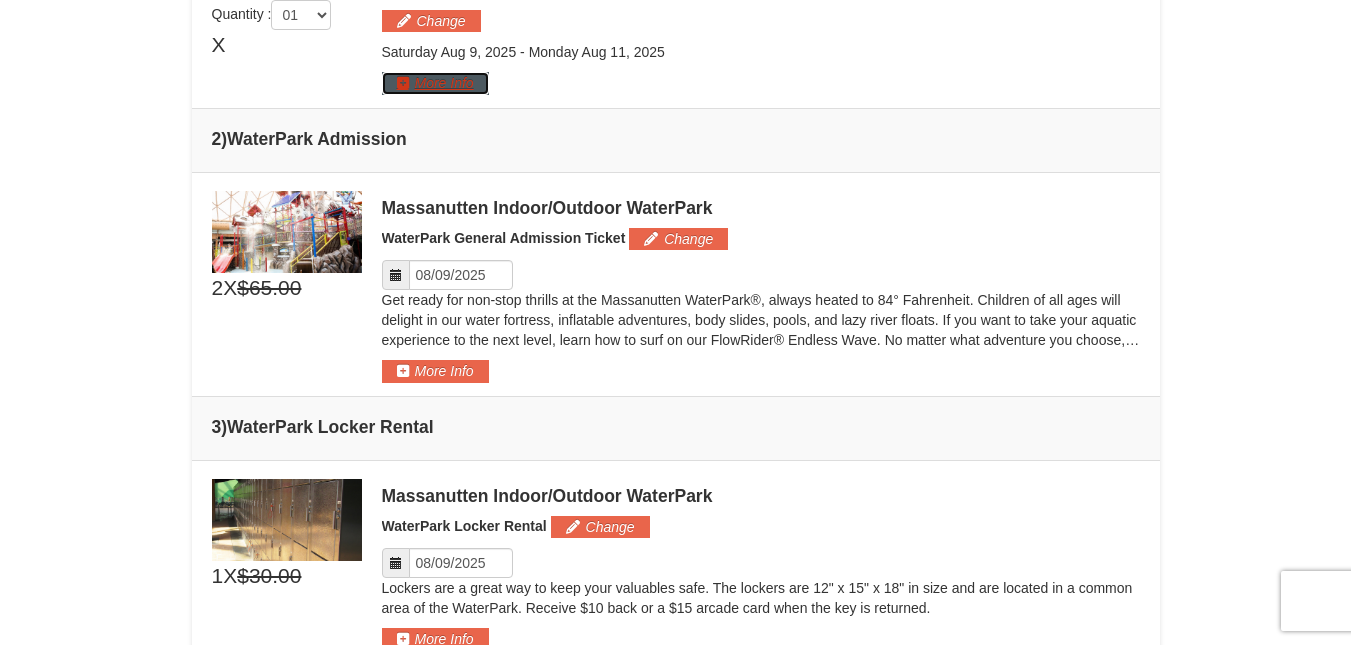 click on "More Info" at bounding box center (435, 83) 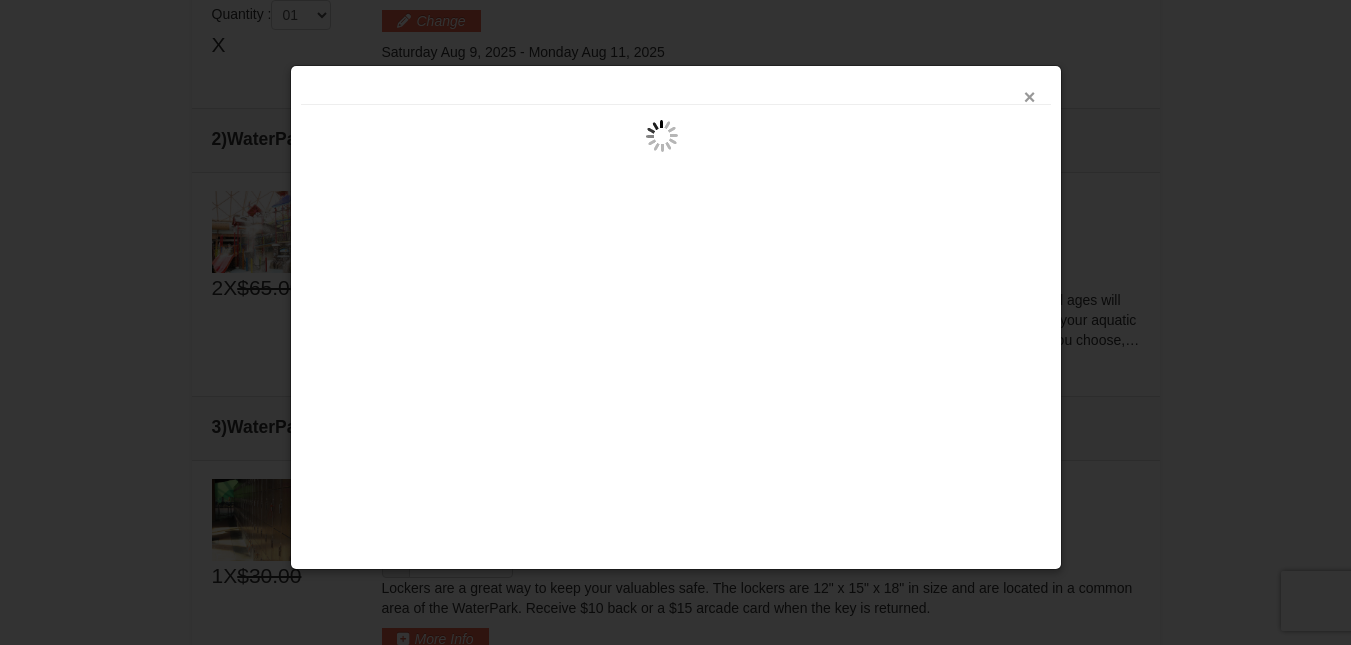 click on "×" at bounding box center (1030, 97) 